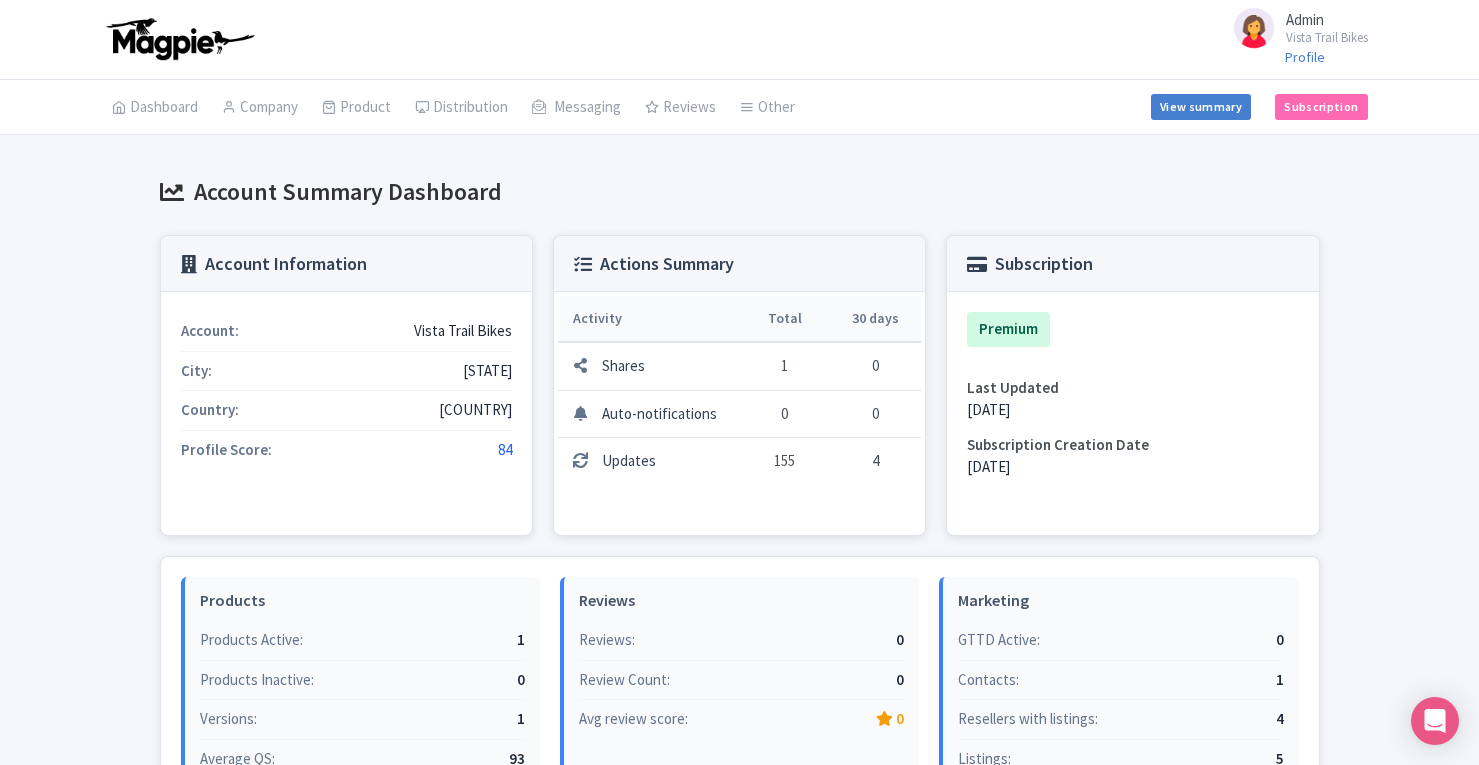 scroll, scrollTop: 0, scrollLeft: 0, axis: both 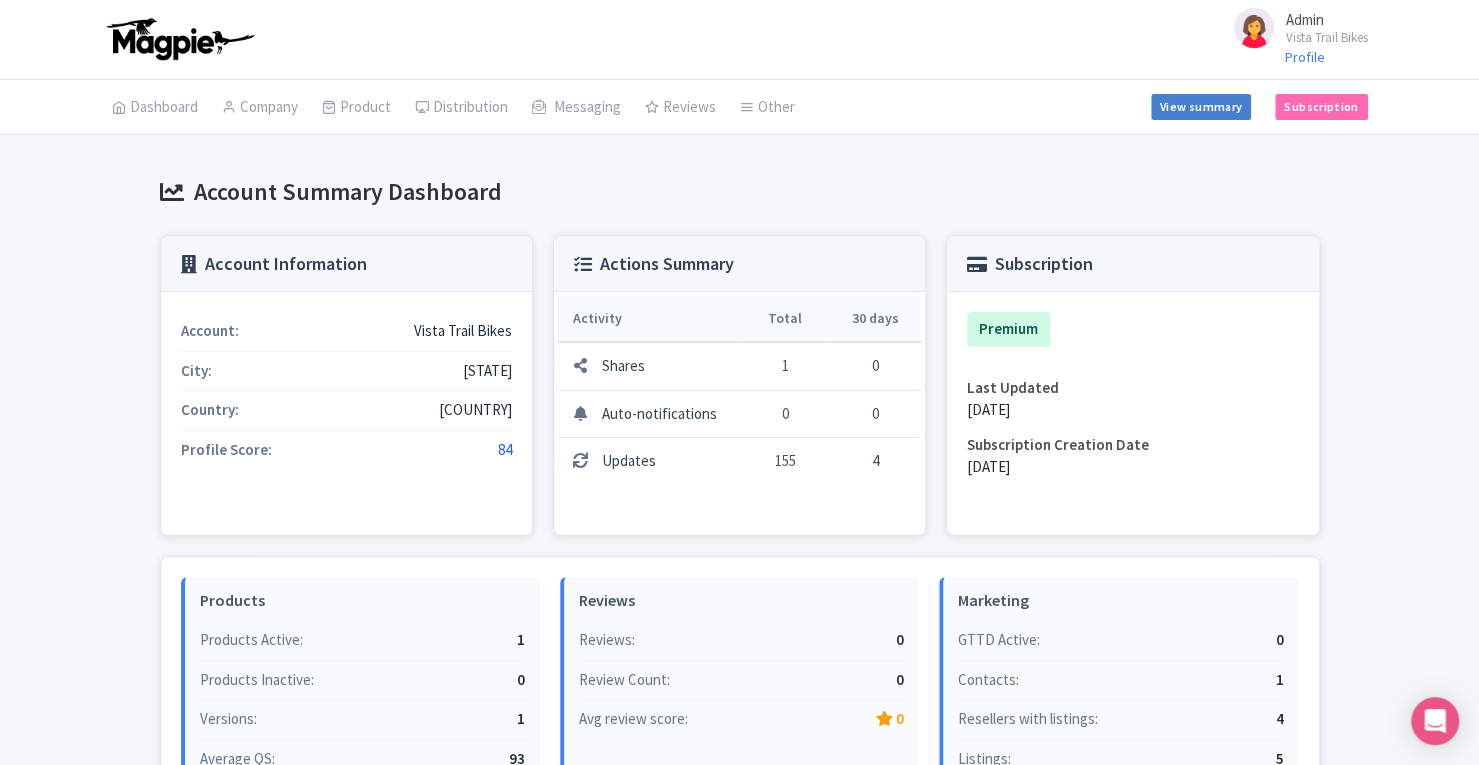 click on "Manage Resellers" at bounding box center [0, 0] 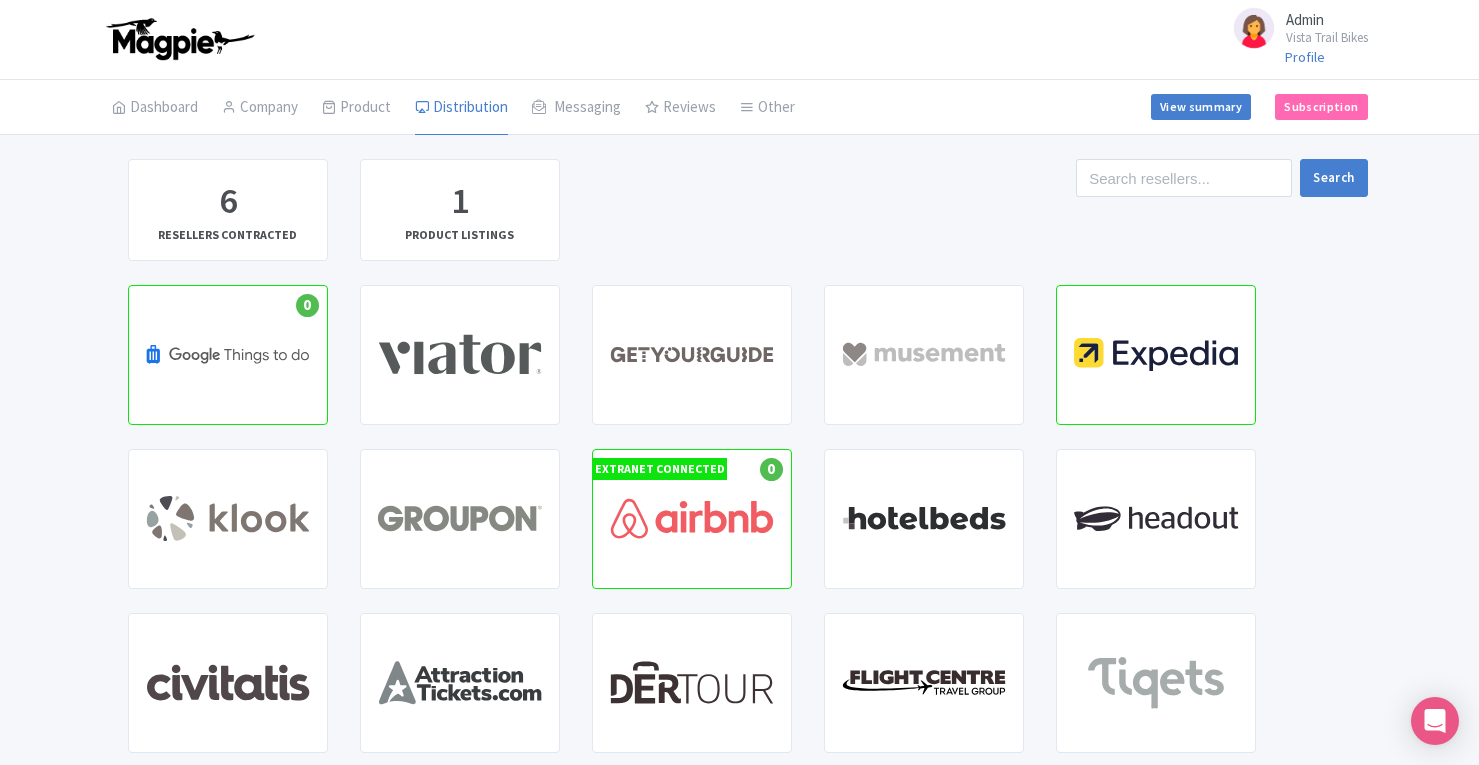 scroll, scrollTop: 0, scrollLeft: 0, axis: both 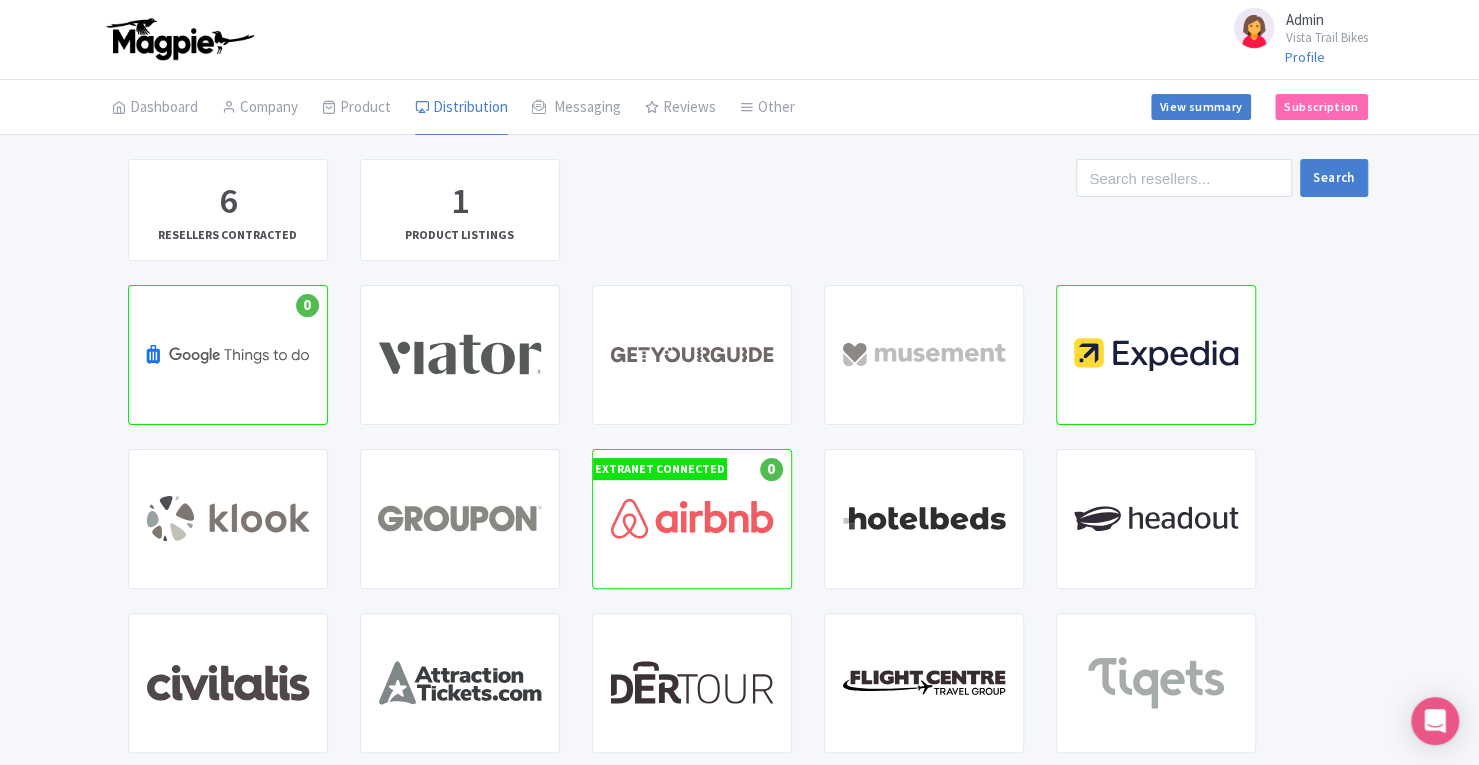 click on "GOOGLE THINGS TO DO" at bounding box center [227, 345] 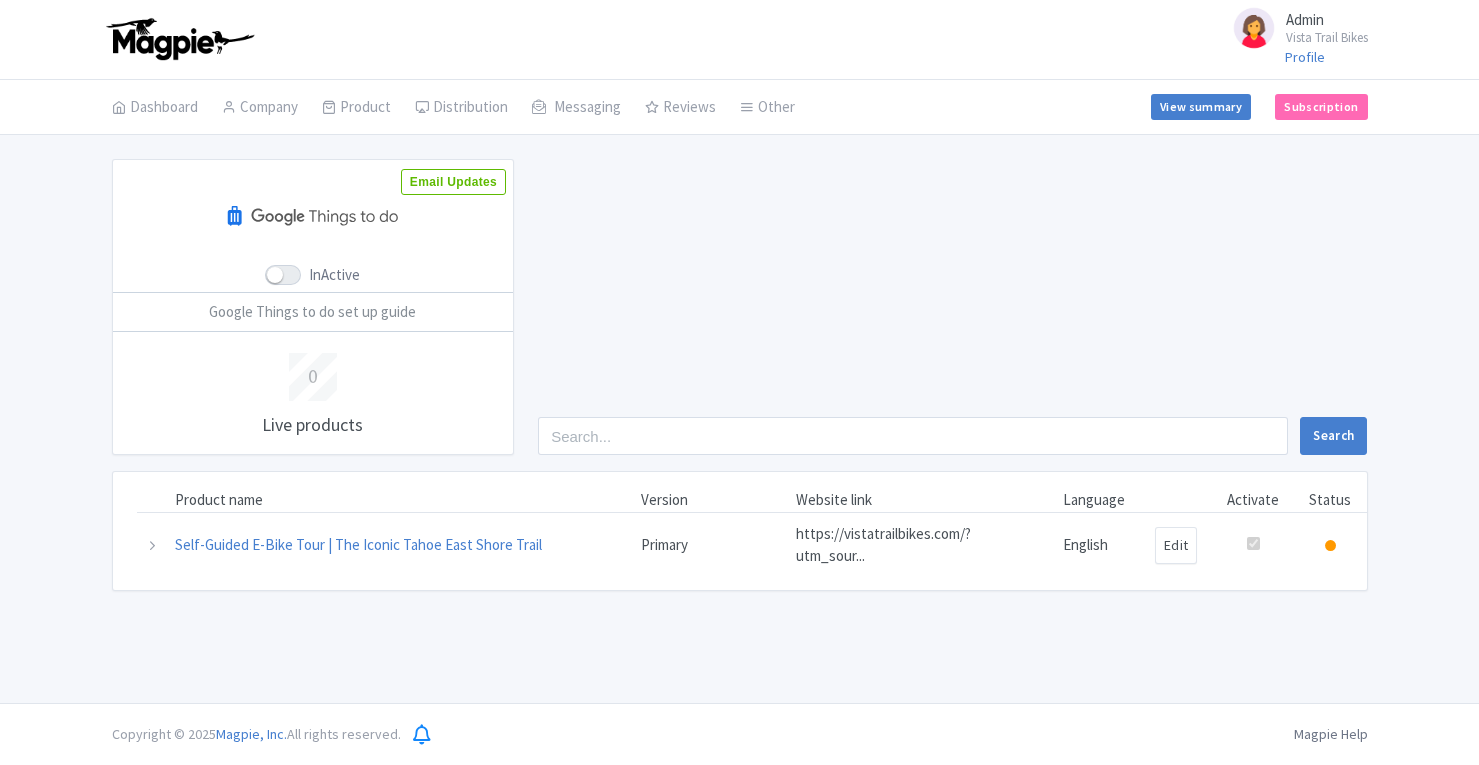 scroll, scrollTop: 0, scrollLeft: 0, axis: both 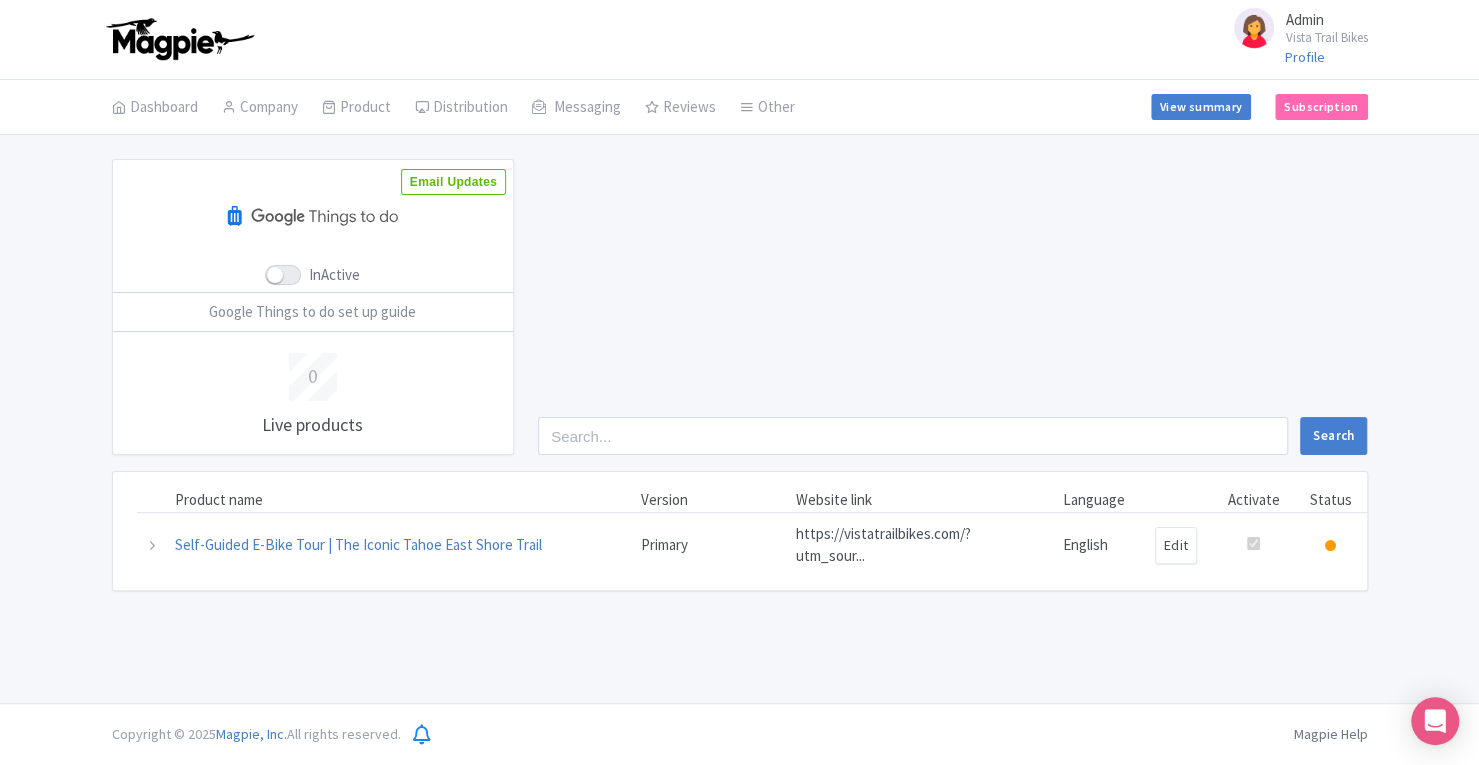 click at bounding box center [283, 275] 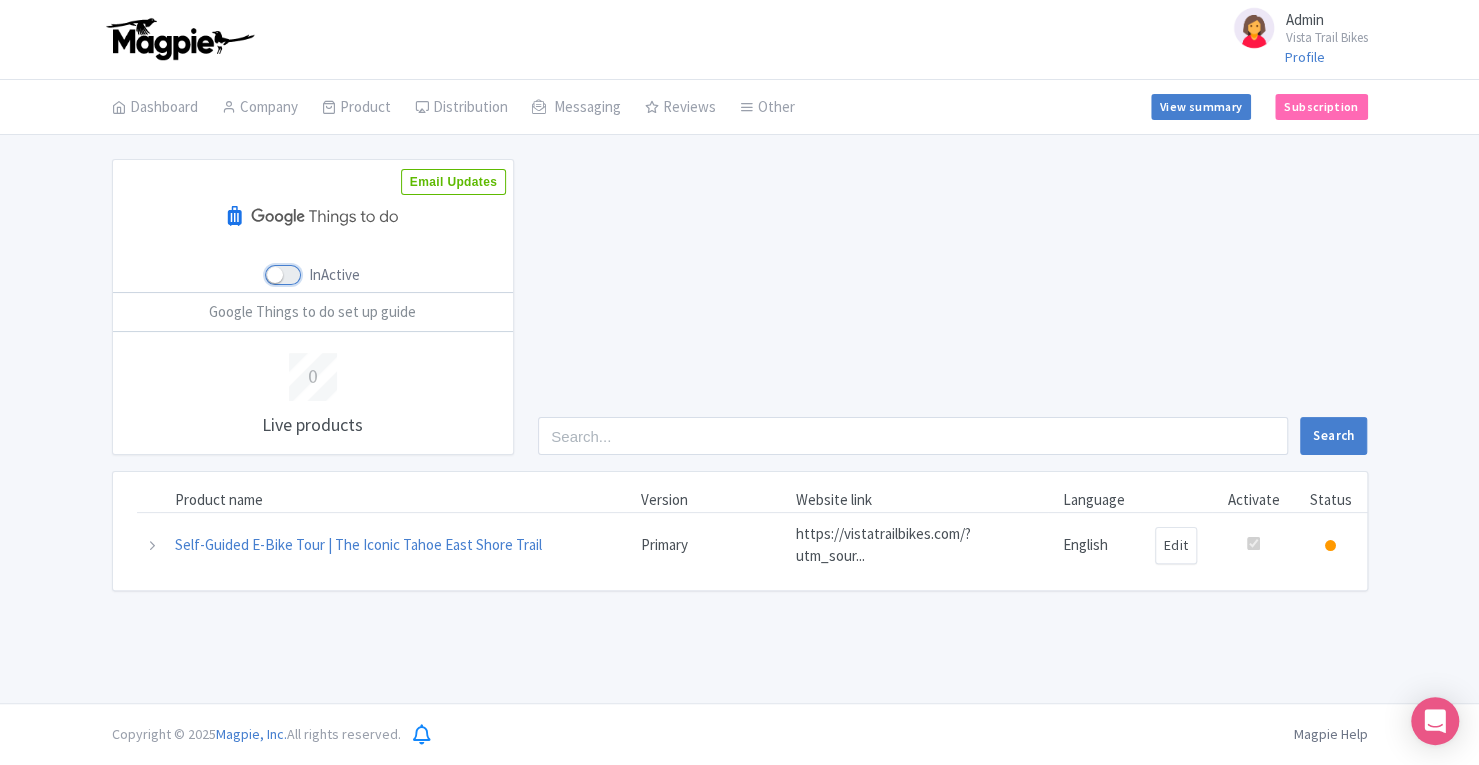 click on "InActive" at bounding box center (271, 275) 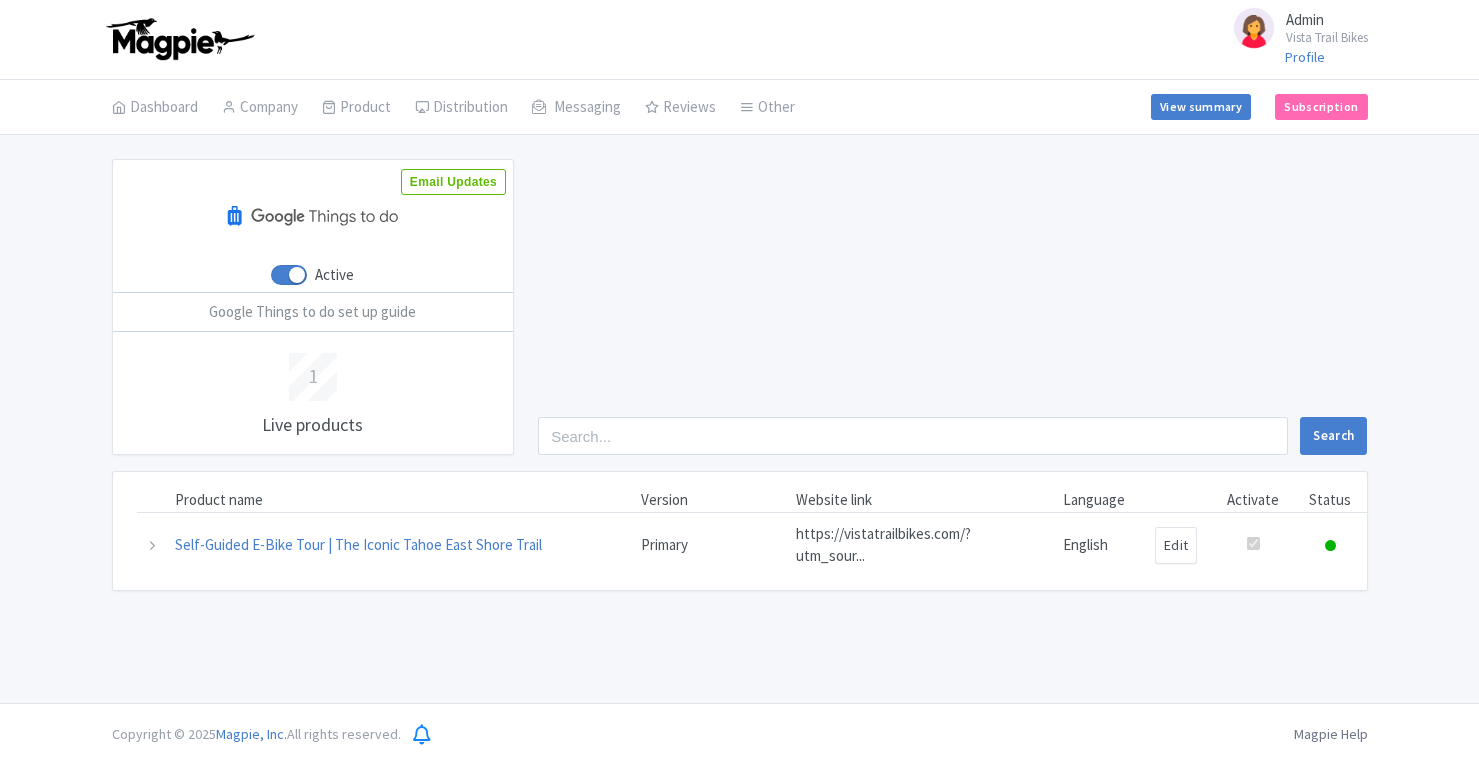 scroll, scrollTop: 0, scrollLeft: 0, axis: both 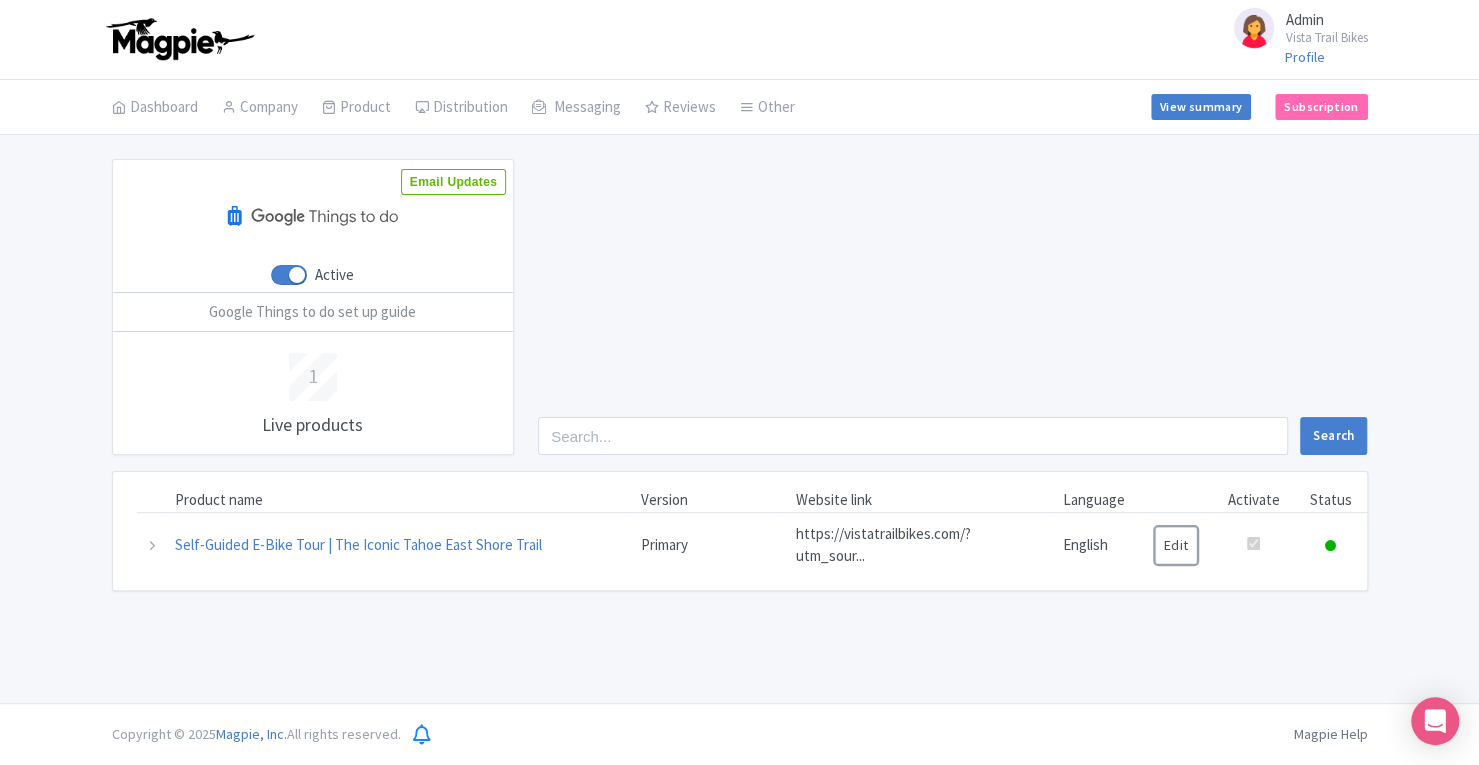 click on "Edit" at bounding box center (1176, 545) 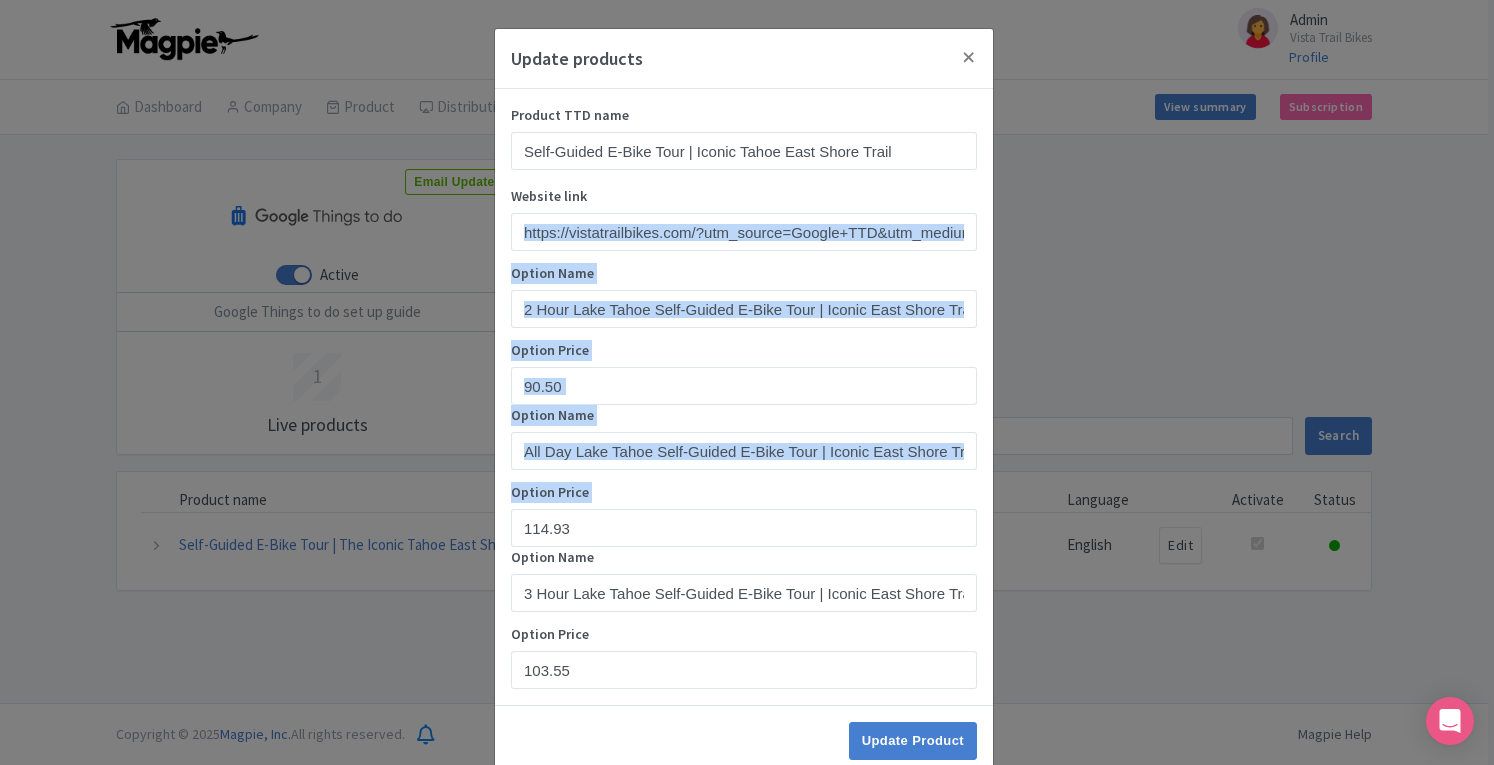 drag, startPoint x: 1478, startPoint y: 245, endPoint x: 555, endPoint y: 527, distance: 965.1181 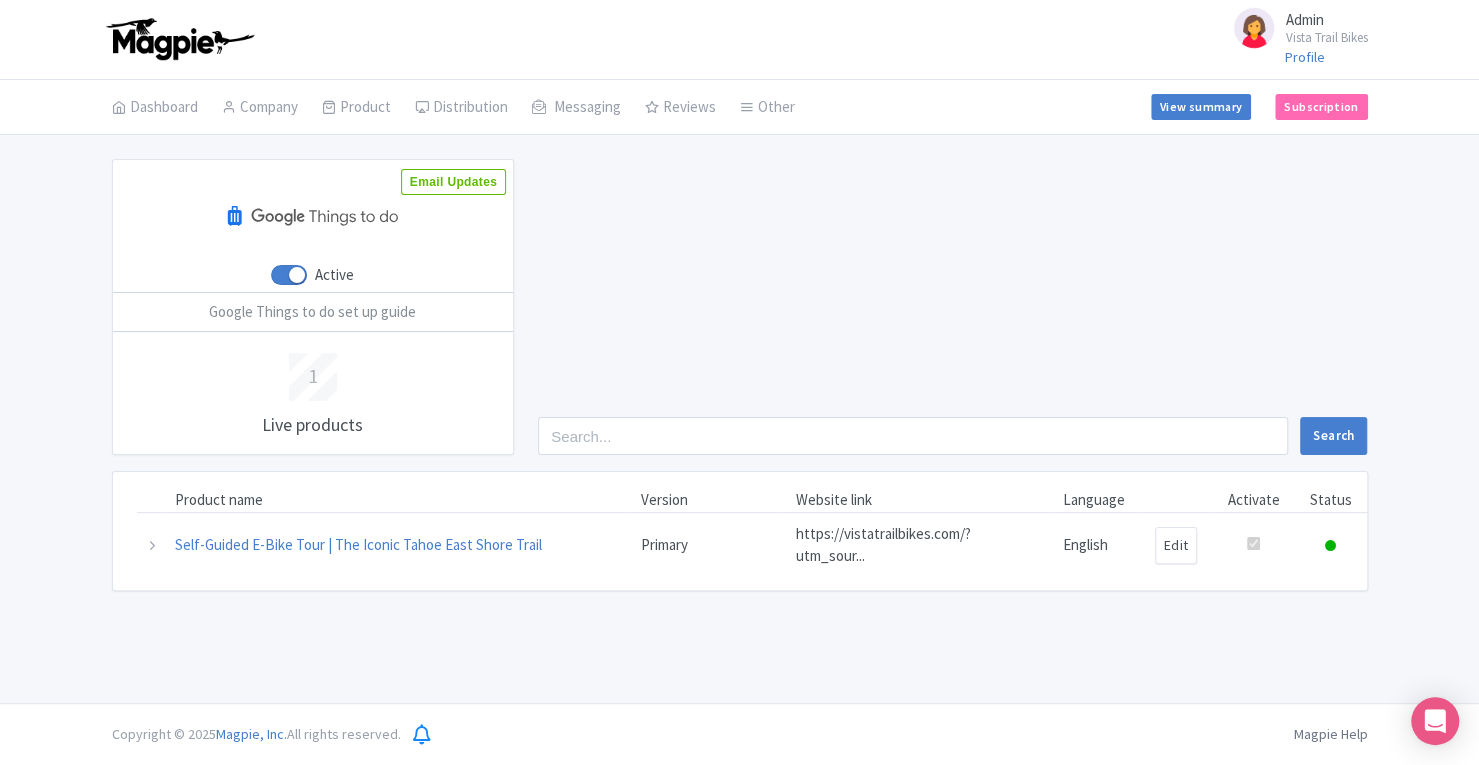click on "Self-Guided E-Bike Tour | The Iconic Tahoe East Shore Trail" at bounding box center [358, 544] 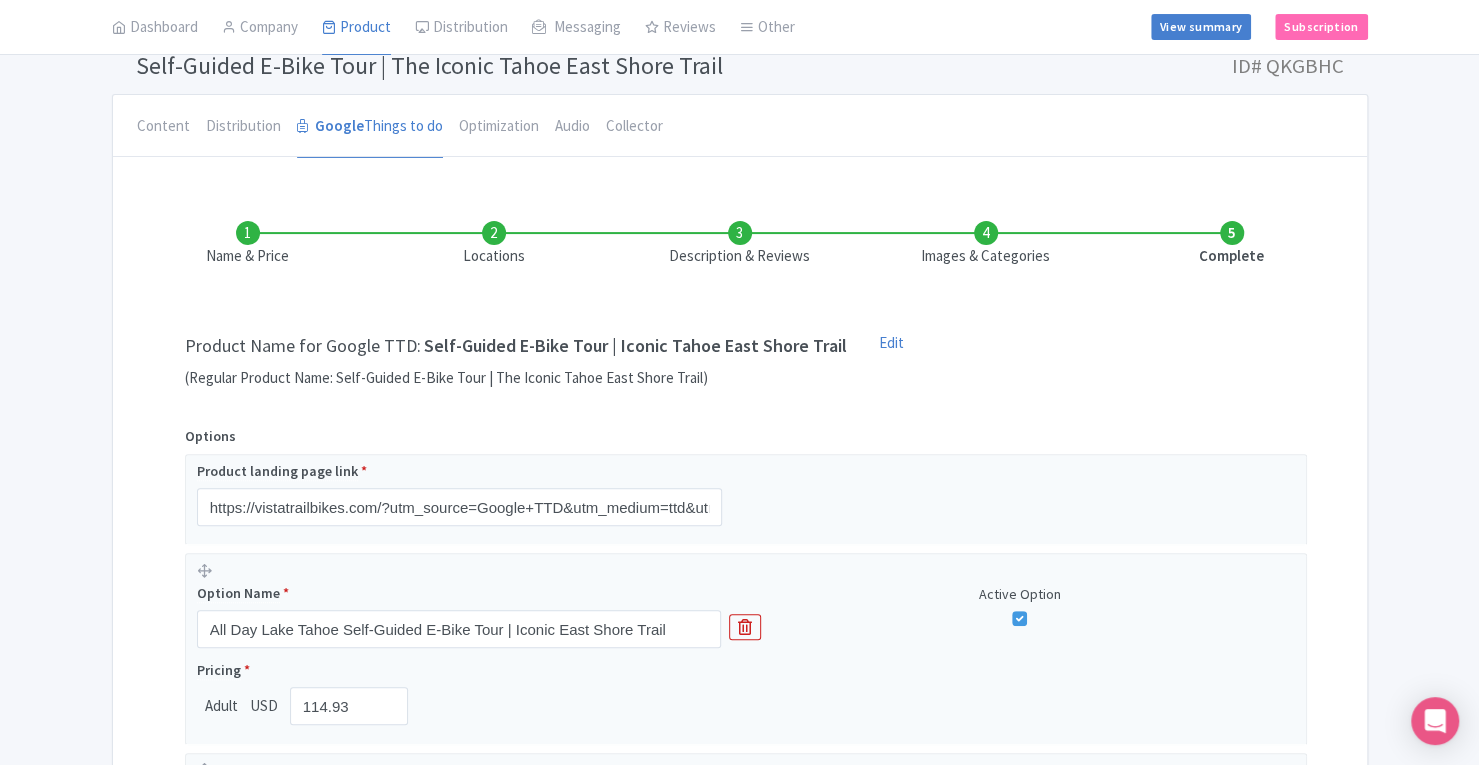 scroll, scrollTop: 86, scrollLeft: 0, axis: vertical 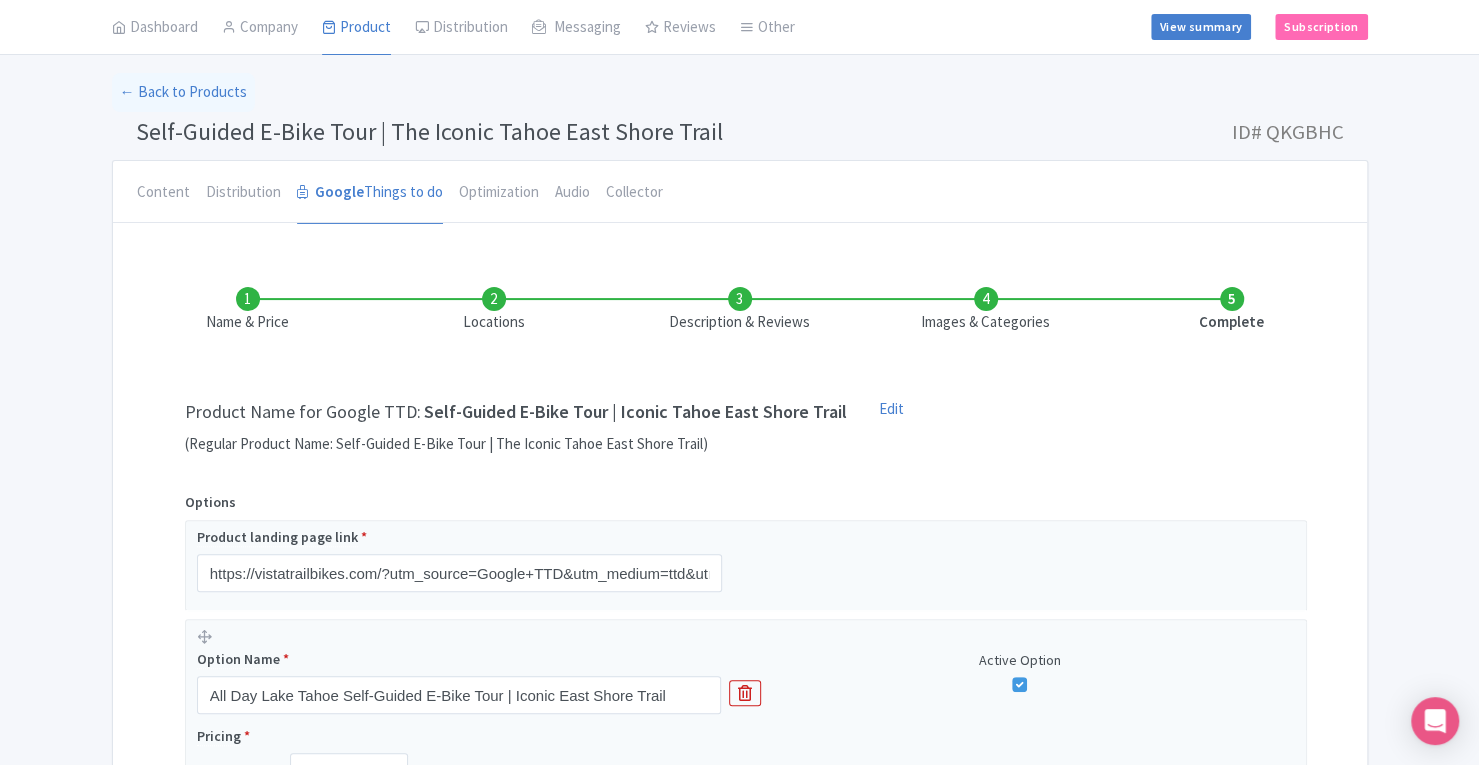 click on "Locations" at bounding box center (494, 310) 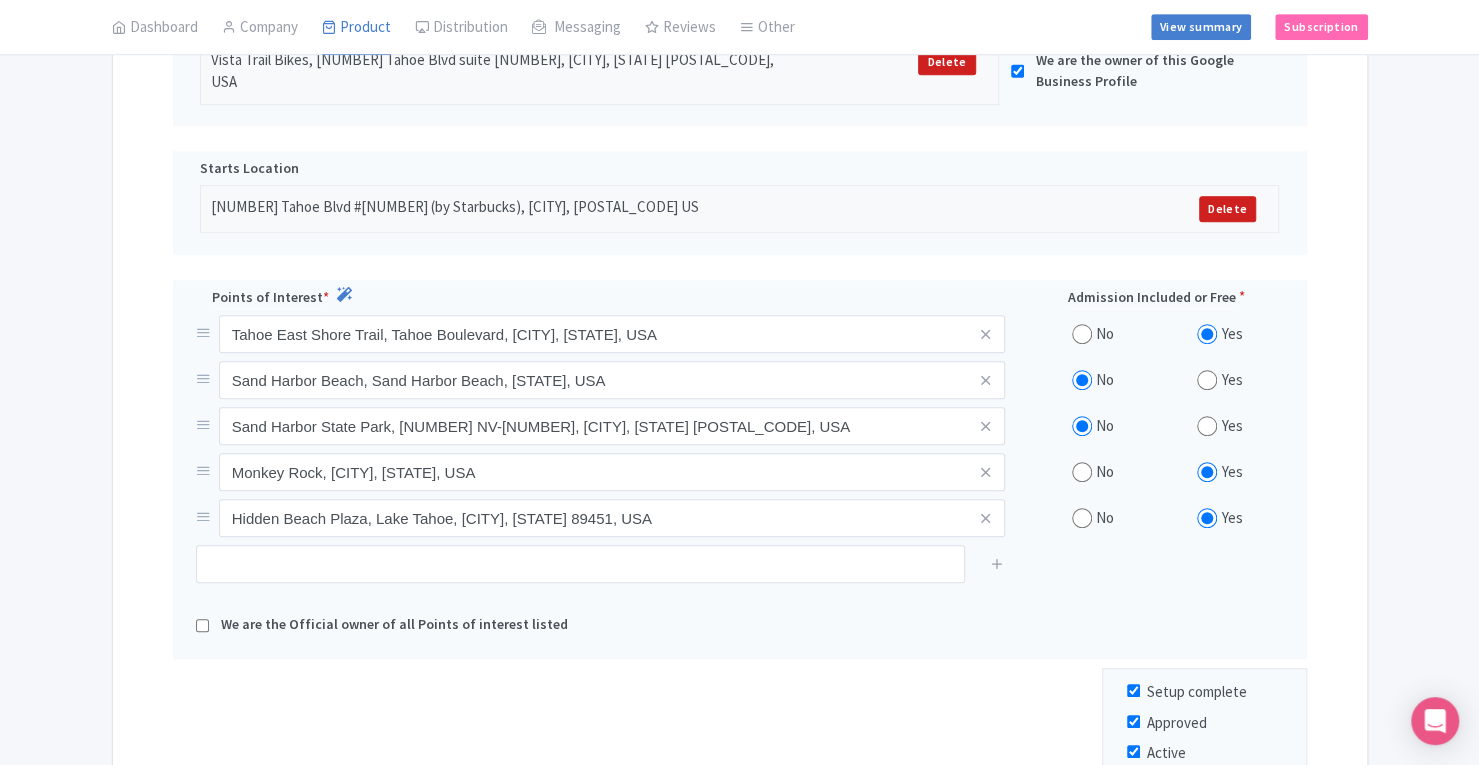 scroll, scrollTop: 603, scrollLeft: 0, axis: vertical 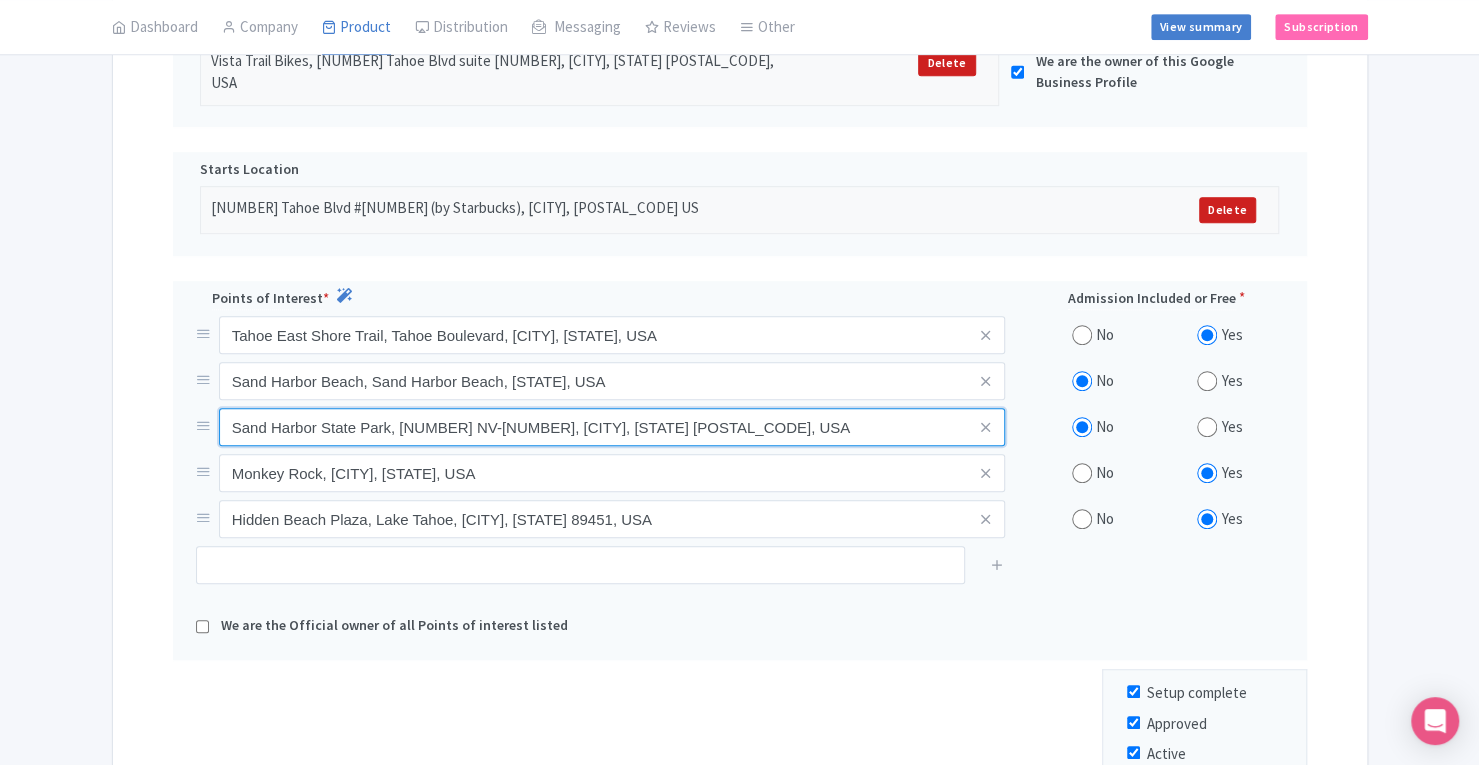 drag, startPoint x: 232, startPoint y: 403, endPoint x: 710, endPoint y: 377, distance: 478.7066 